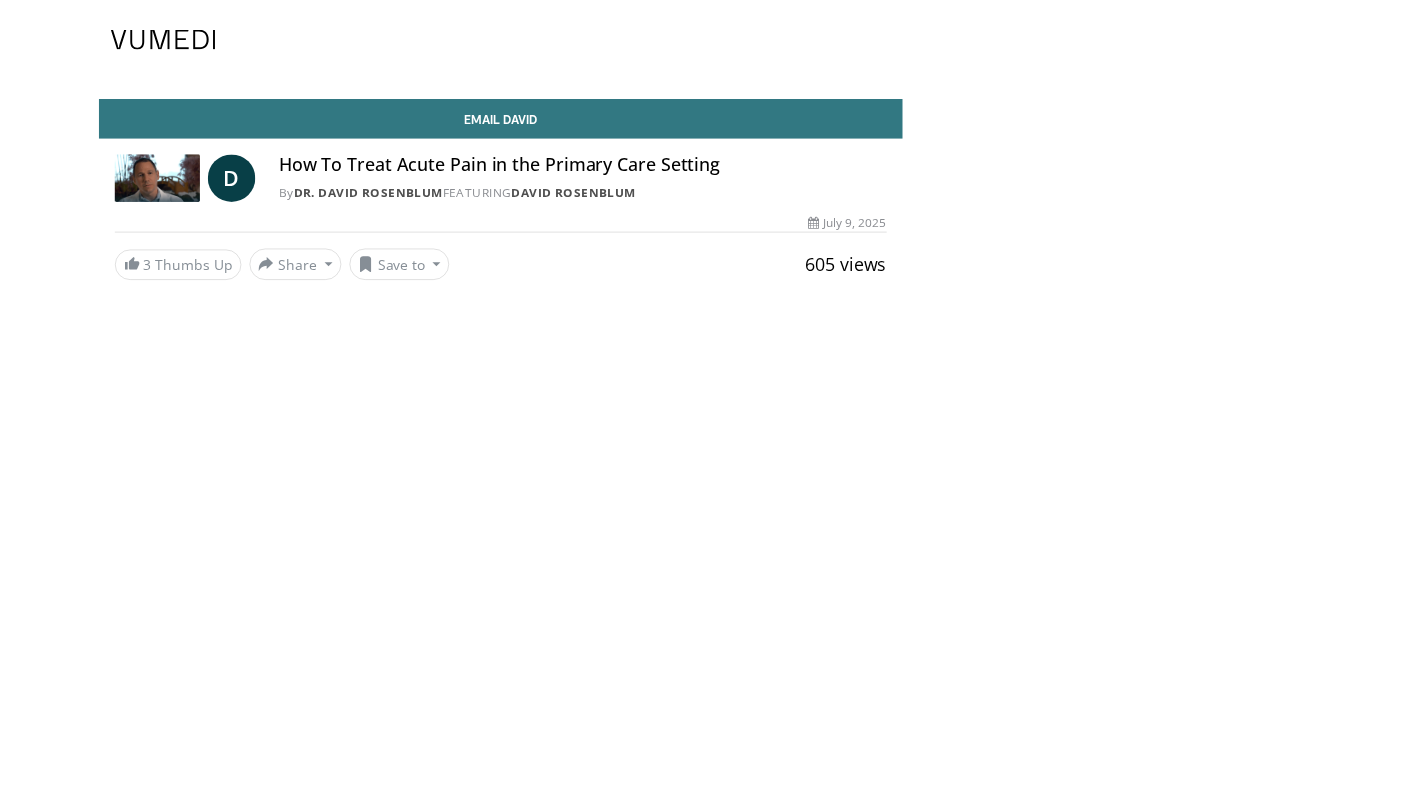 scroll, scrollTop: 0, scrollLeft: 0, axis: both 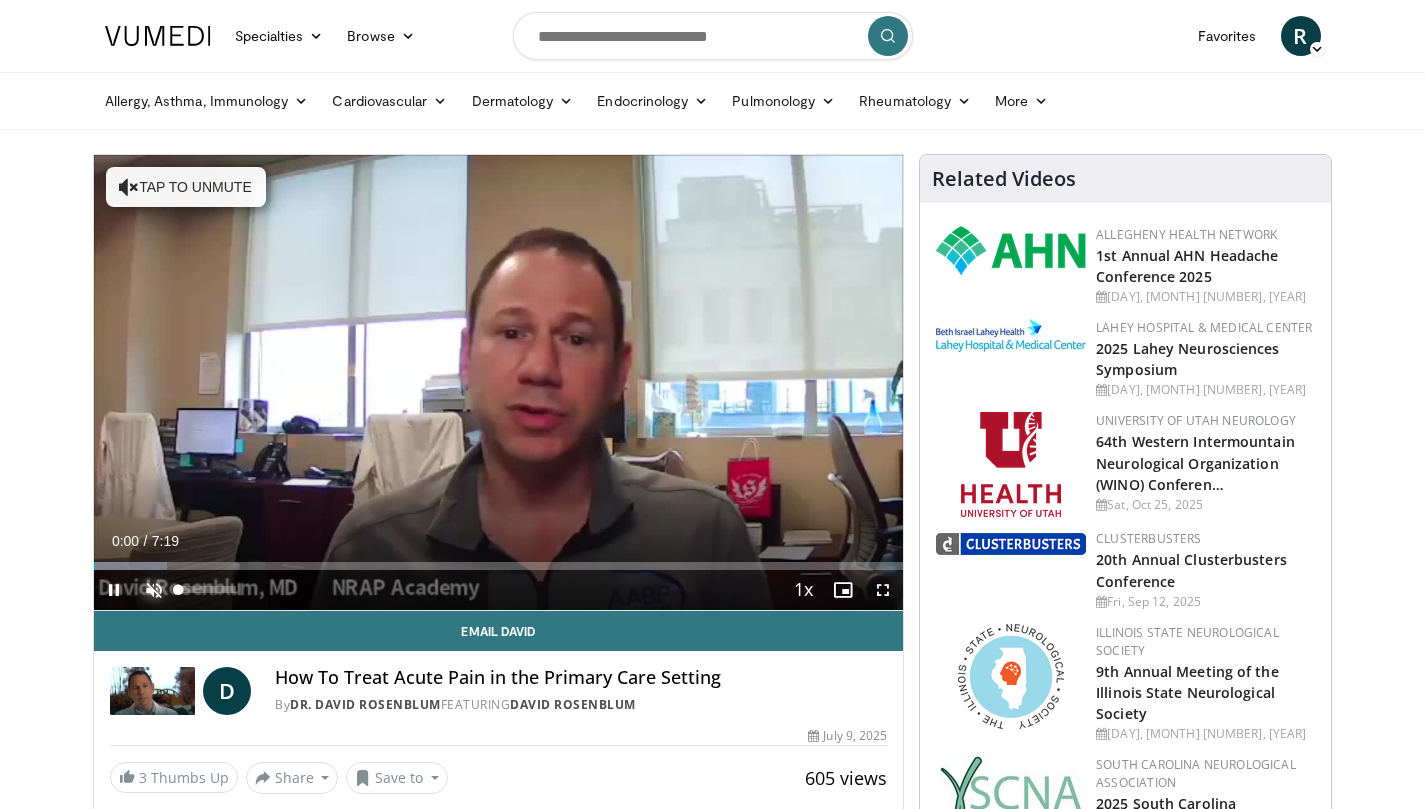 click at bounding box center (154, 590) 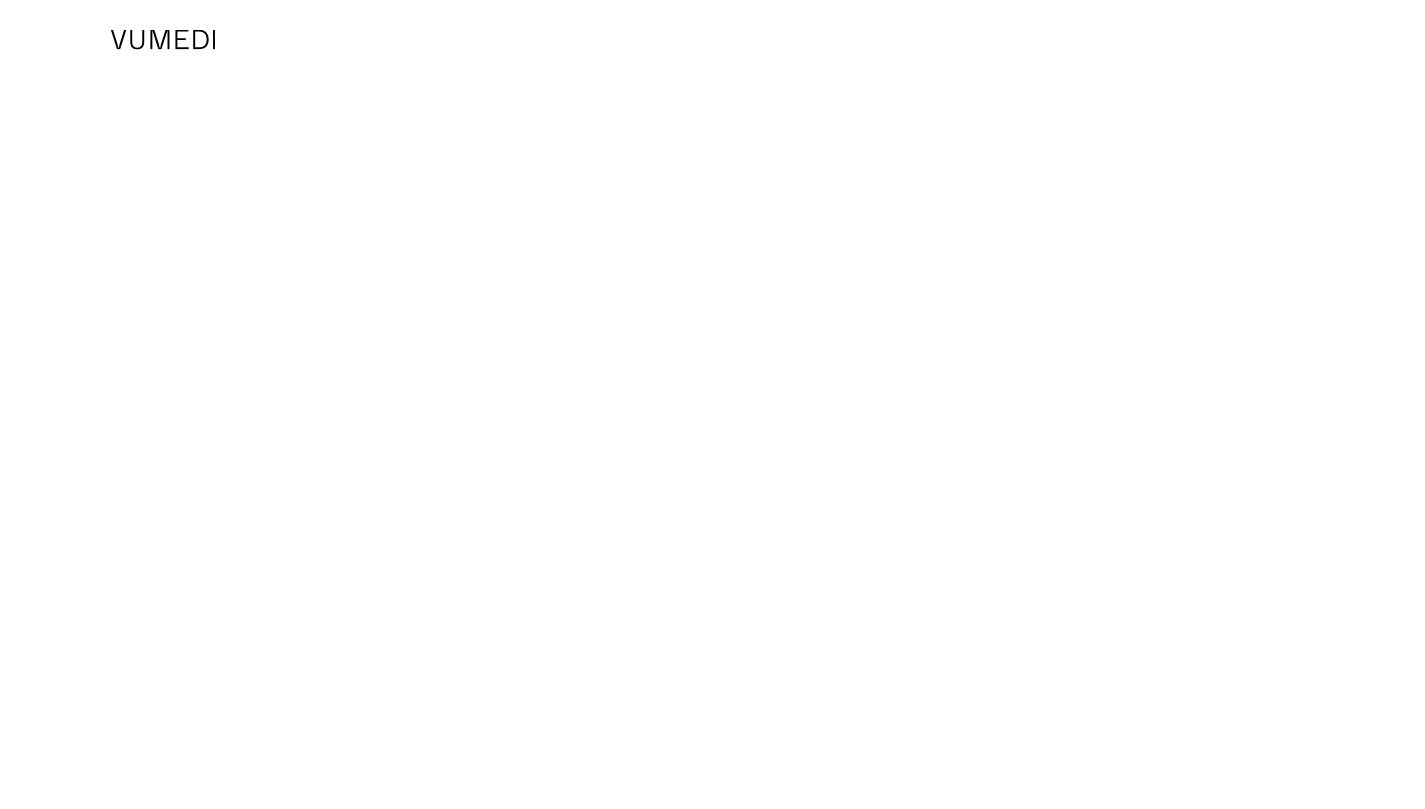 scroll, scrollTop: 0, scrollLeft: 0, axis: both 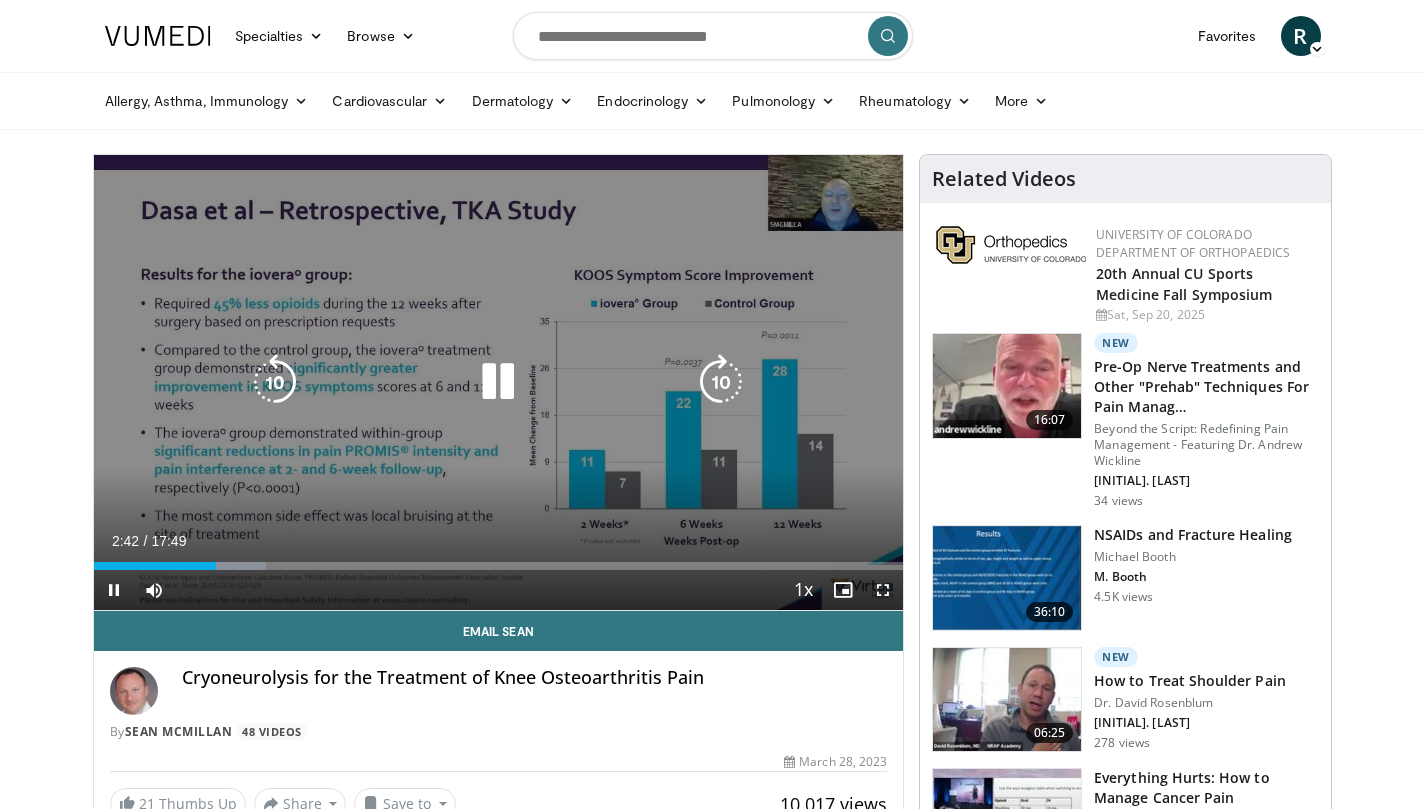 click at bounding box center [498, 382] 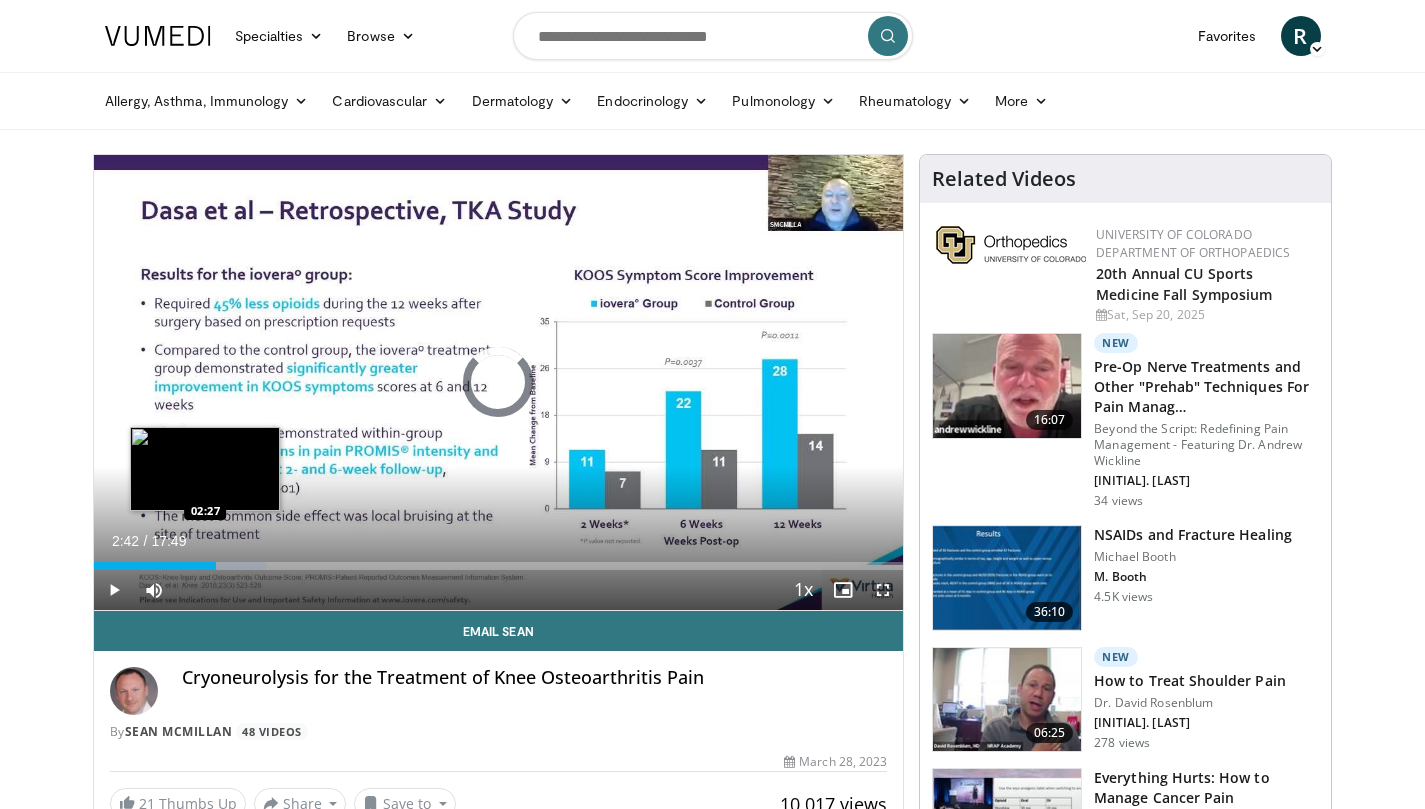 click on "02:42" at bounding box center [155, 566] 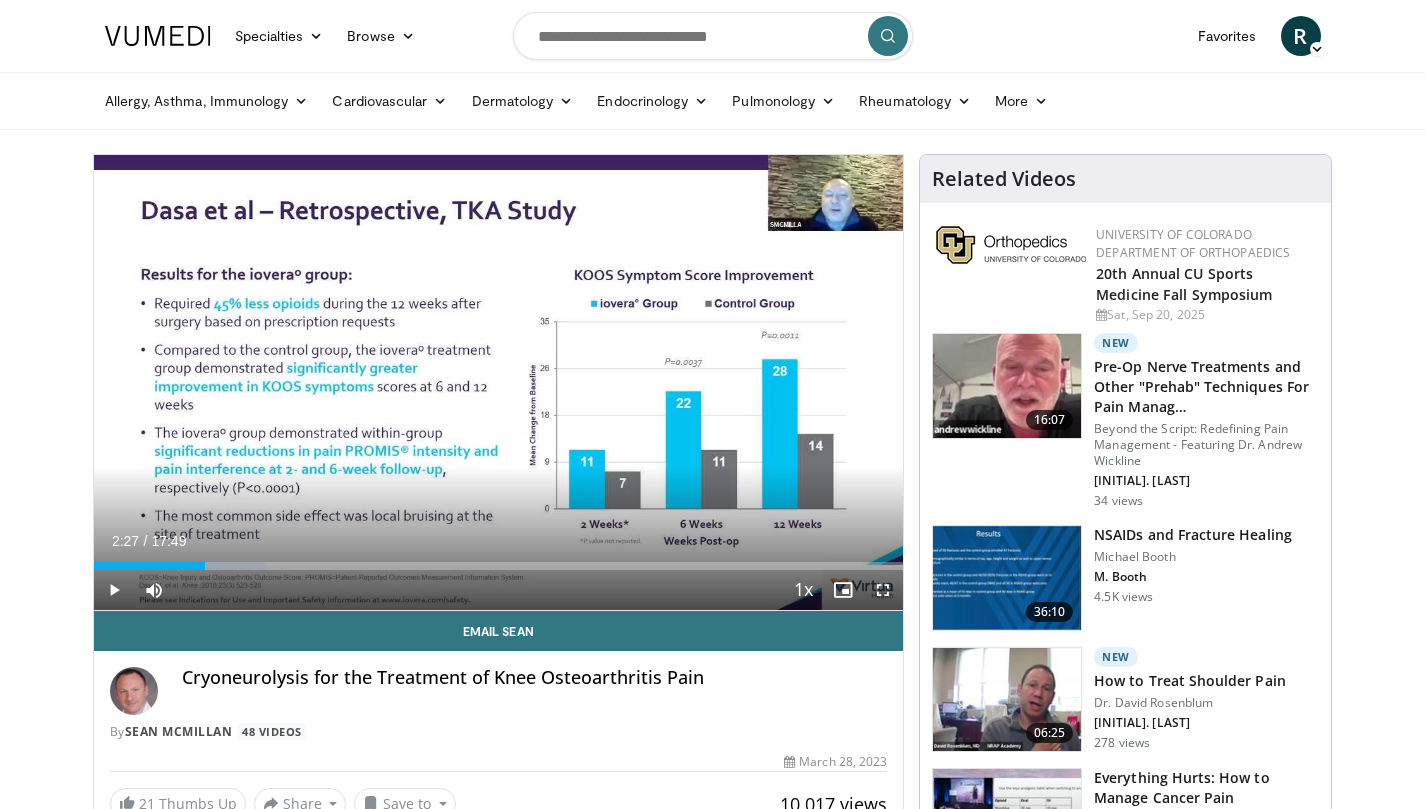 click on "10 seconds
Tap to unmute" at bounding box center [499, 382] 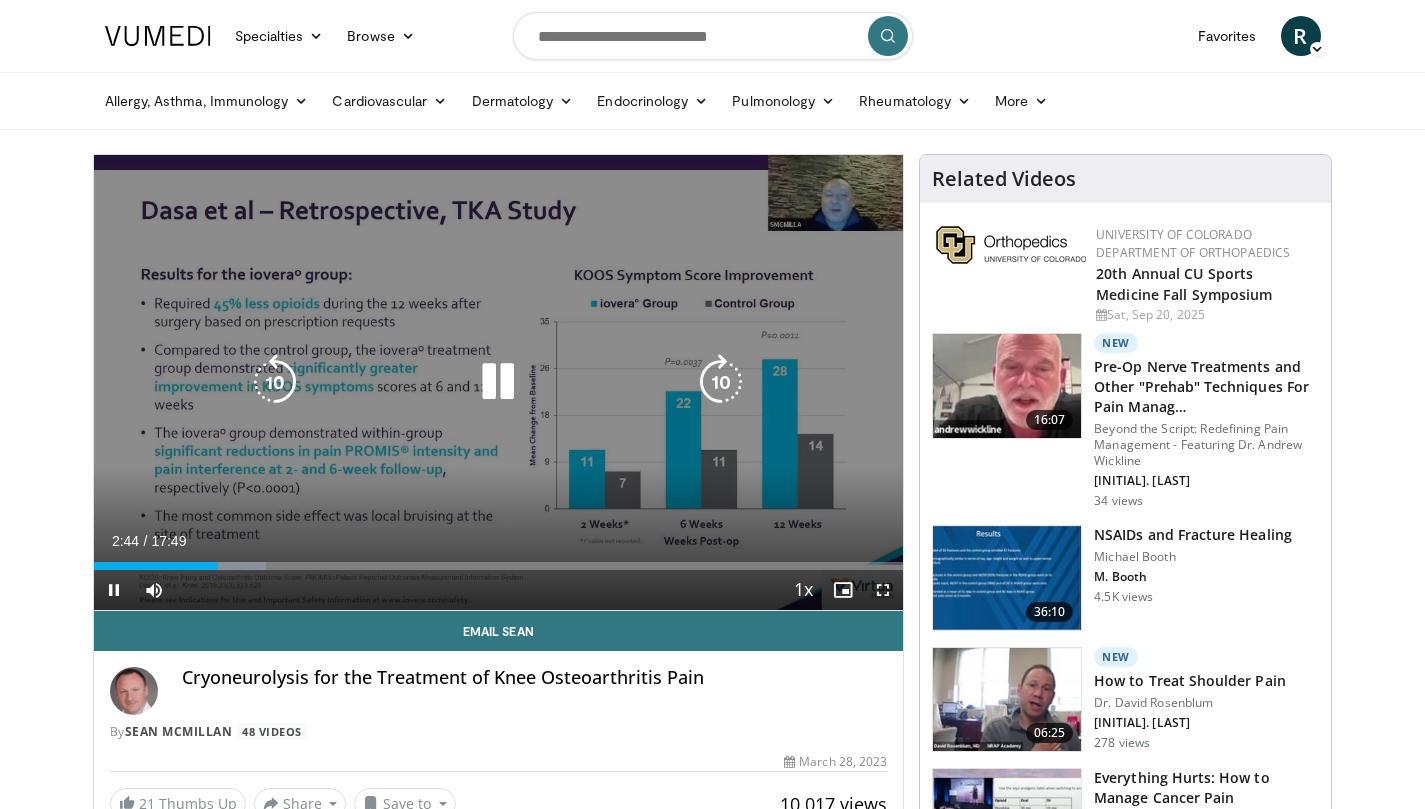 click at bounding box center (498, 382) 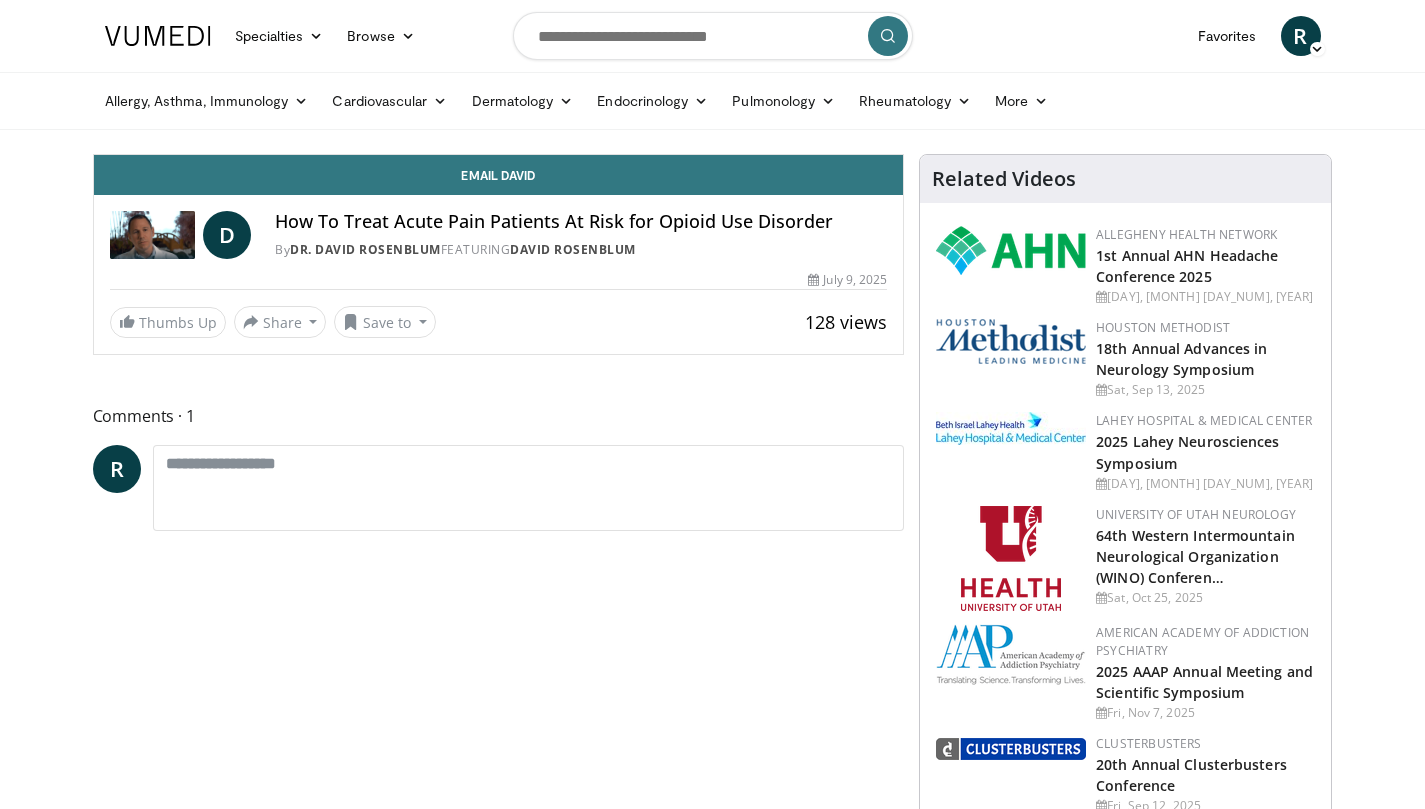 scroll, scrollTop: 0, scrollLeft: 0, axis: both 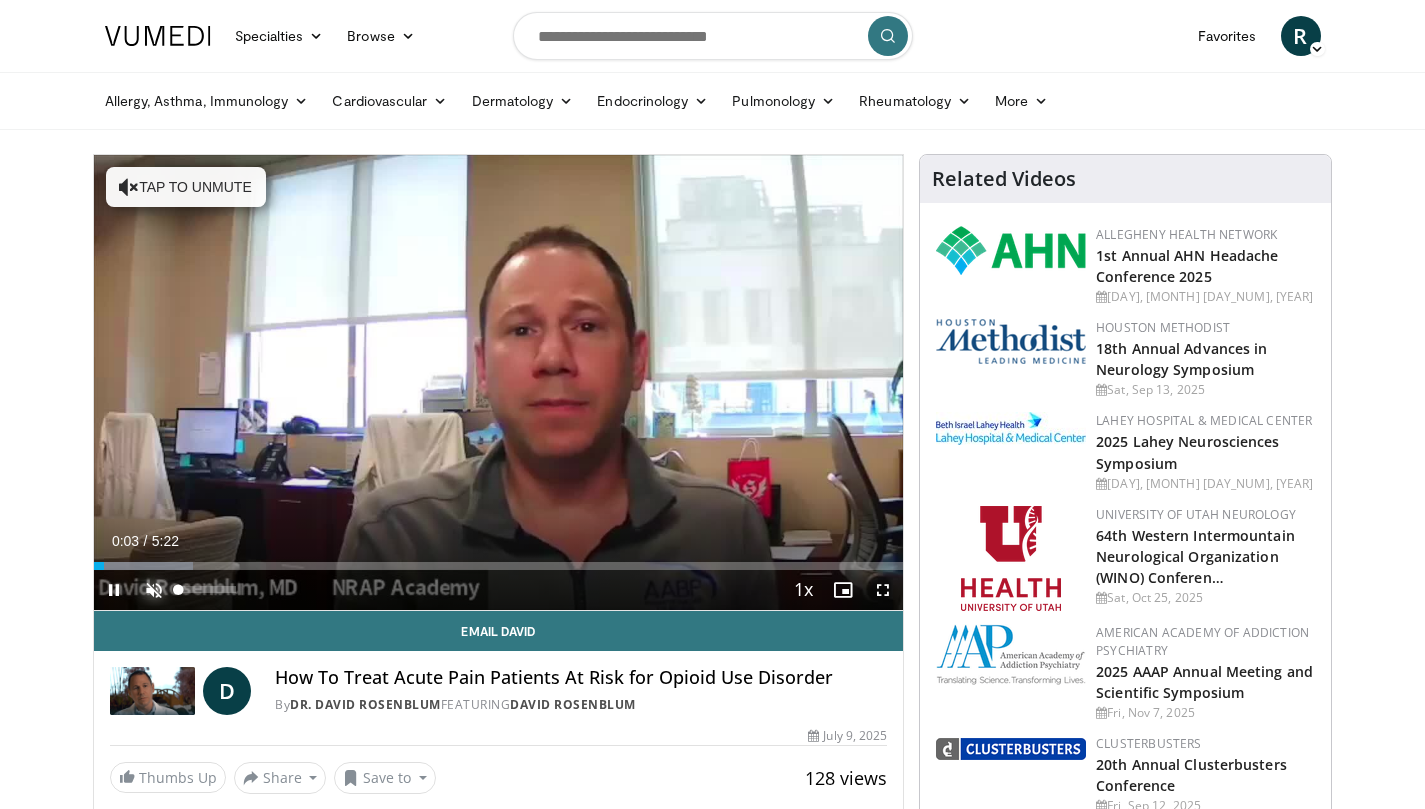 click at bounding box center (154, 590) 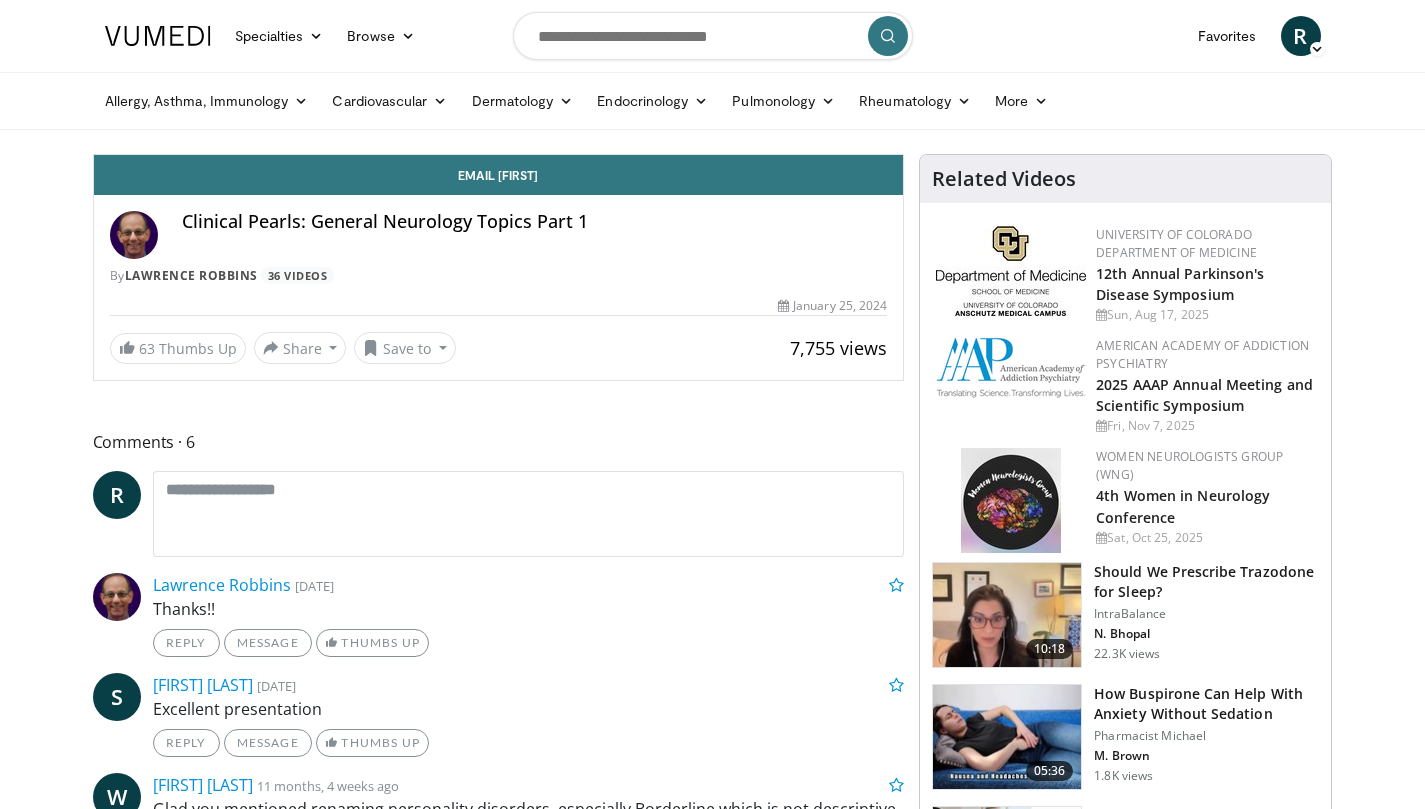 scroll, scrollTop: 0, scrollLeft: 0, axis: both 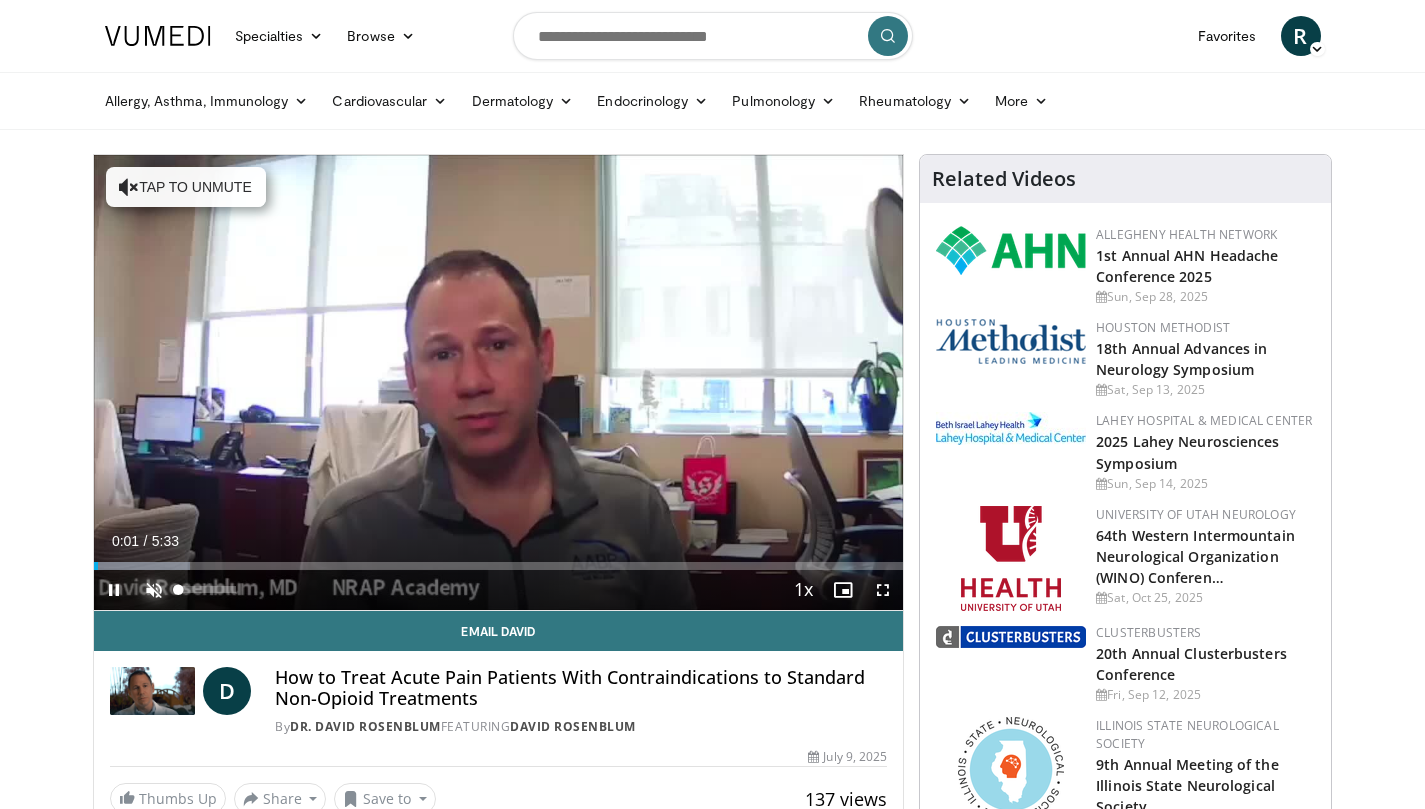 click at bounding box center (154, 590) 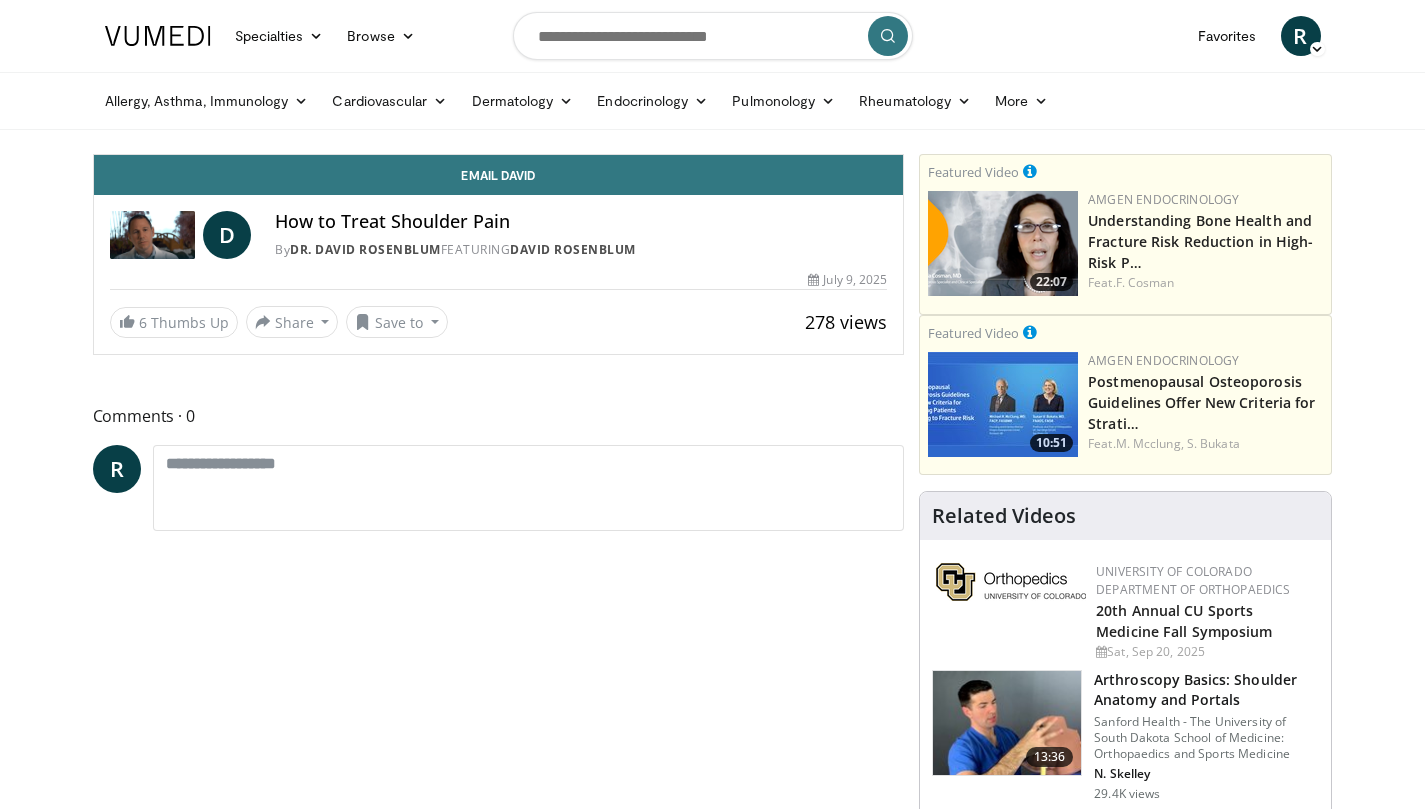 scroll, scrollTop: 0, scrollLeft: 0, axis: both 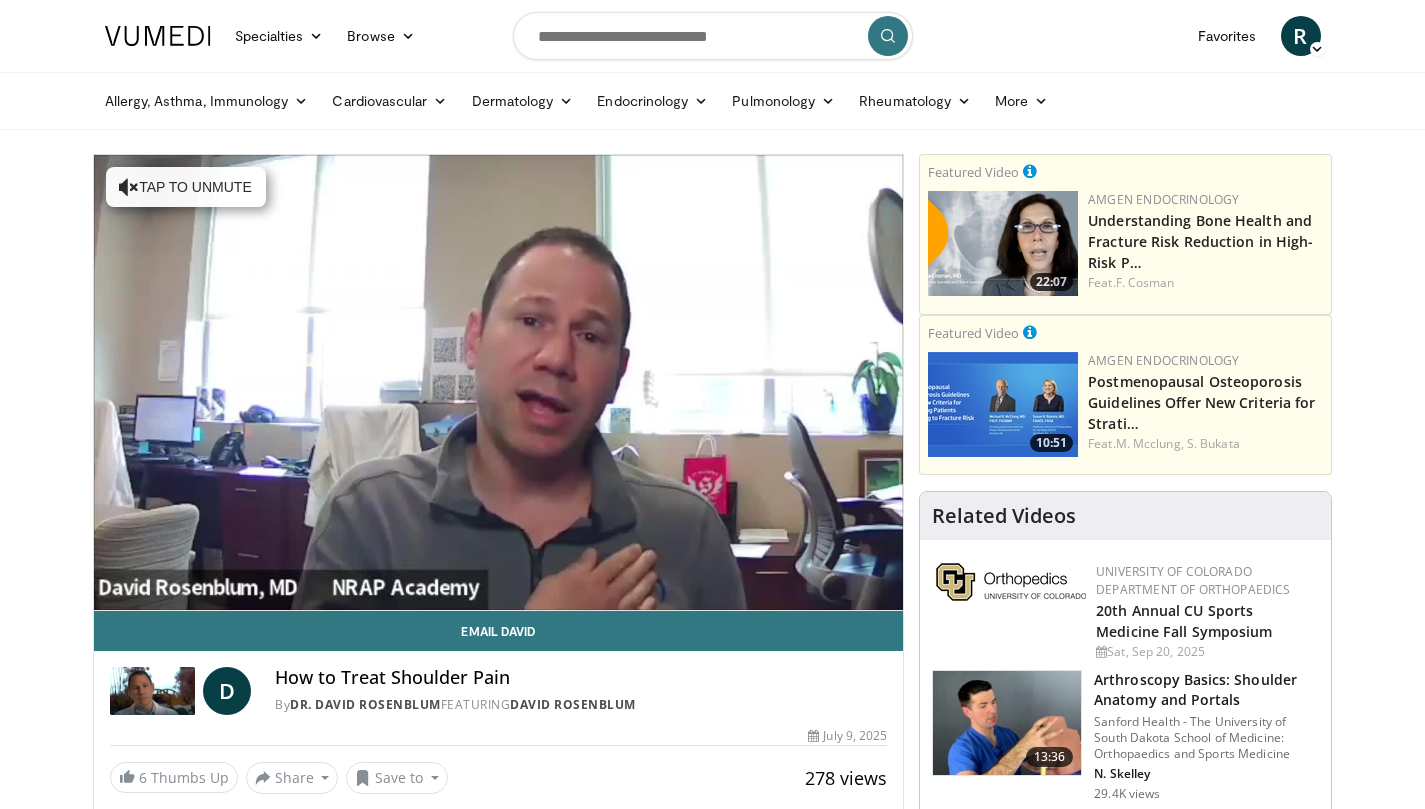 click on "**********" at bounding box center [499, 383] 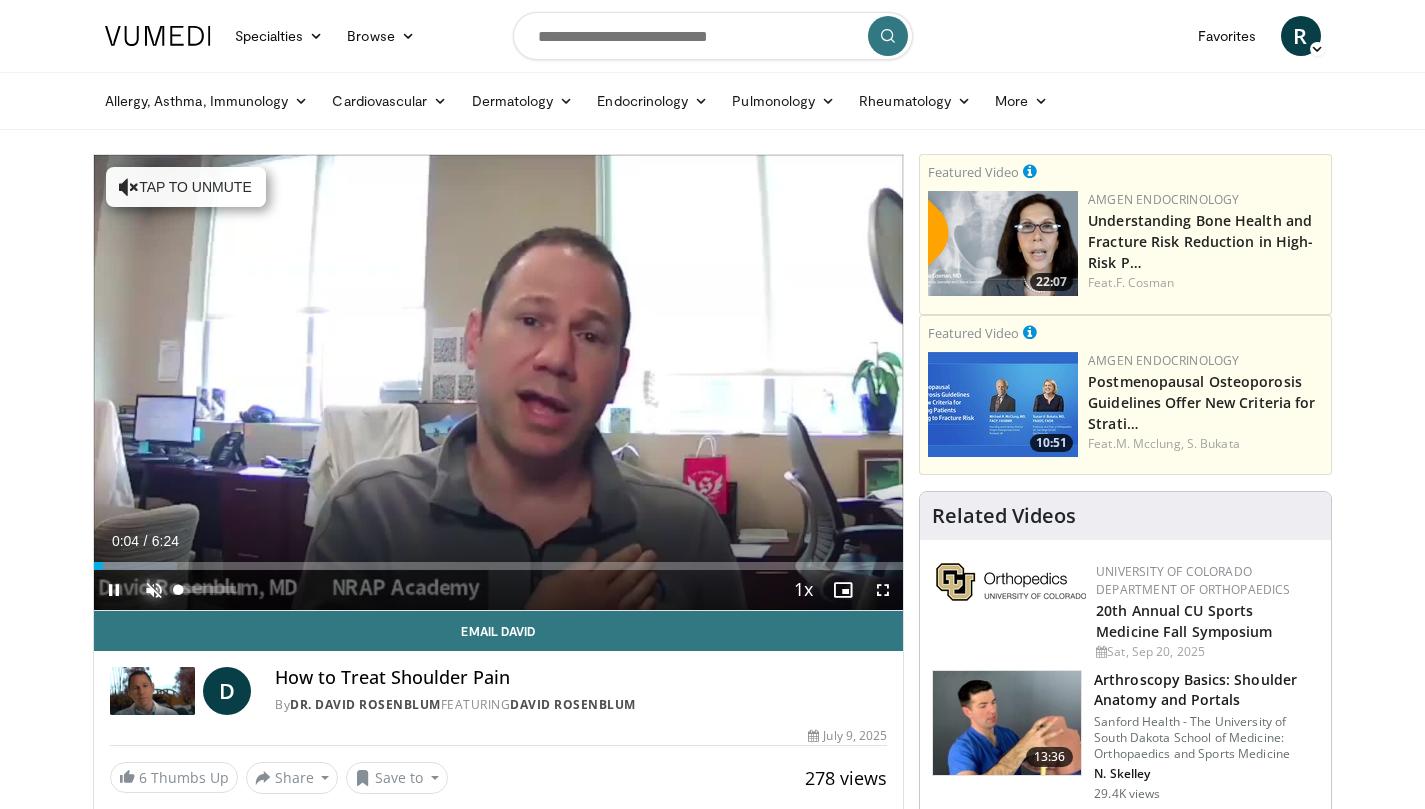 click at bounding box center (154, 590) 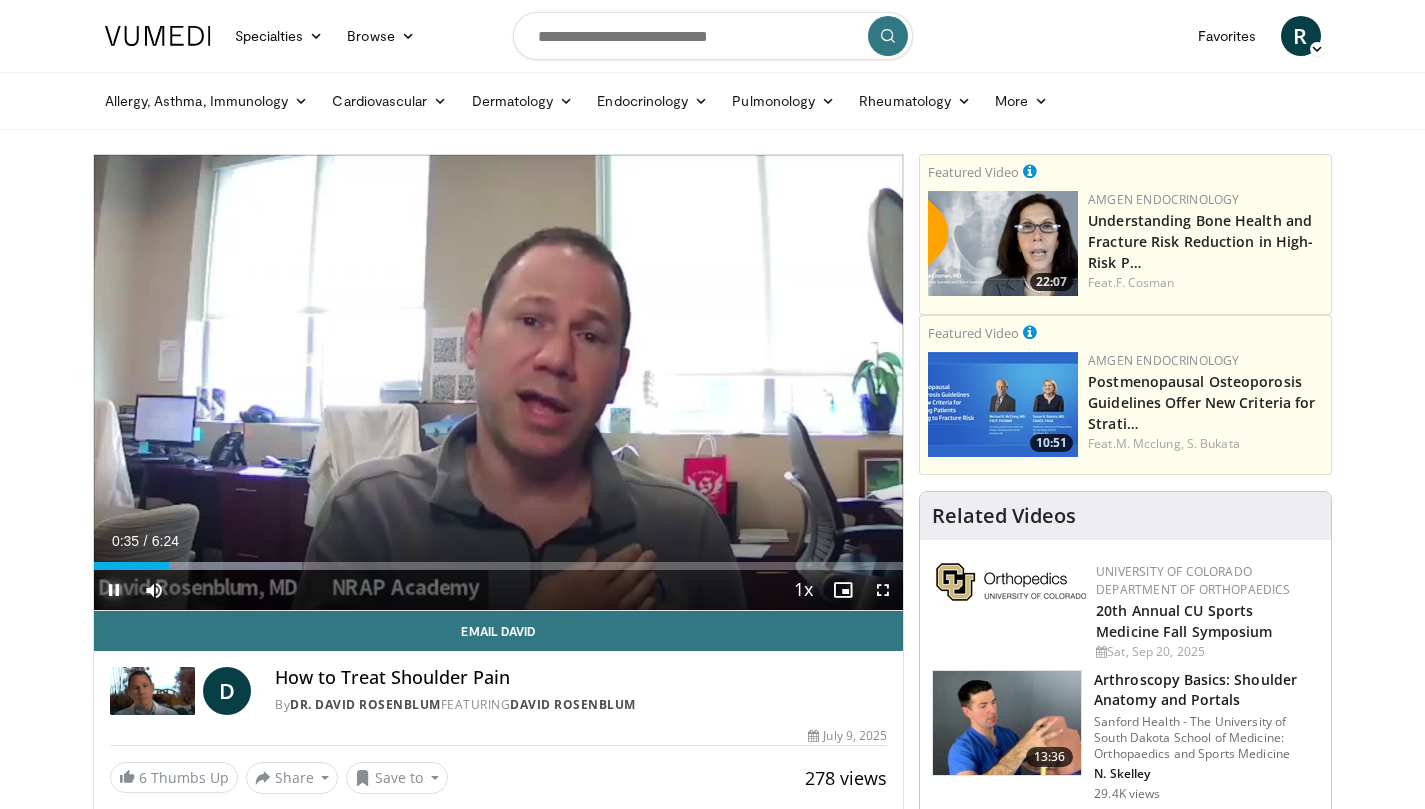 click at bounding box center (114, 590) 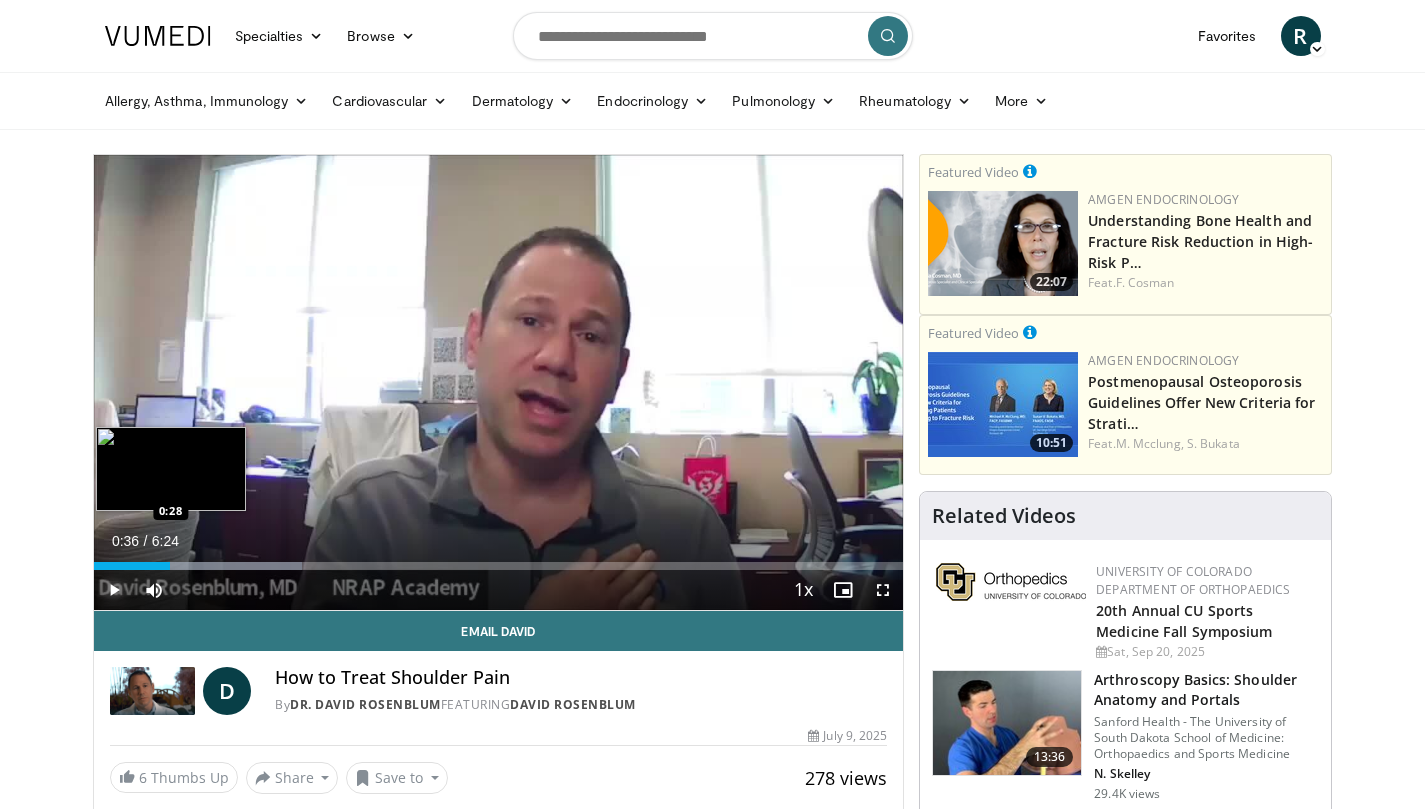 click on "Loaded :  25.79% 0:36 0:28" at bounding box center [499, 566] 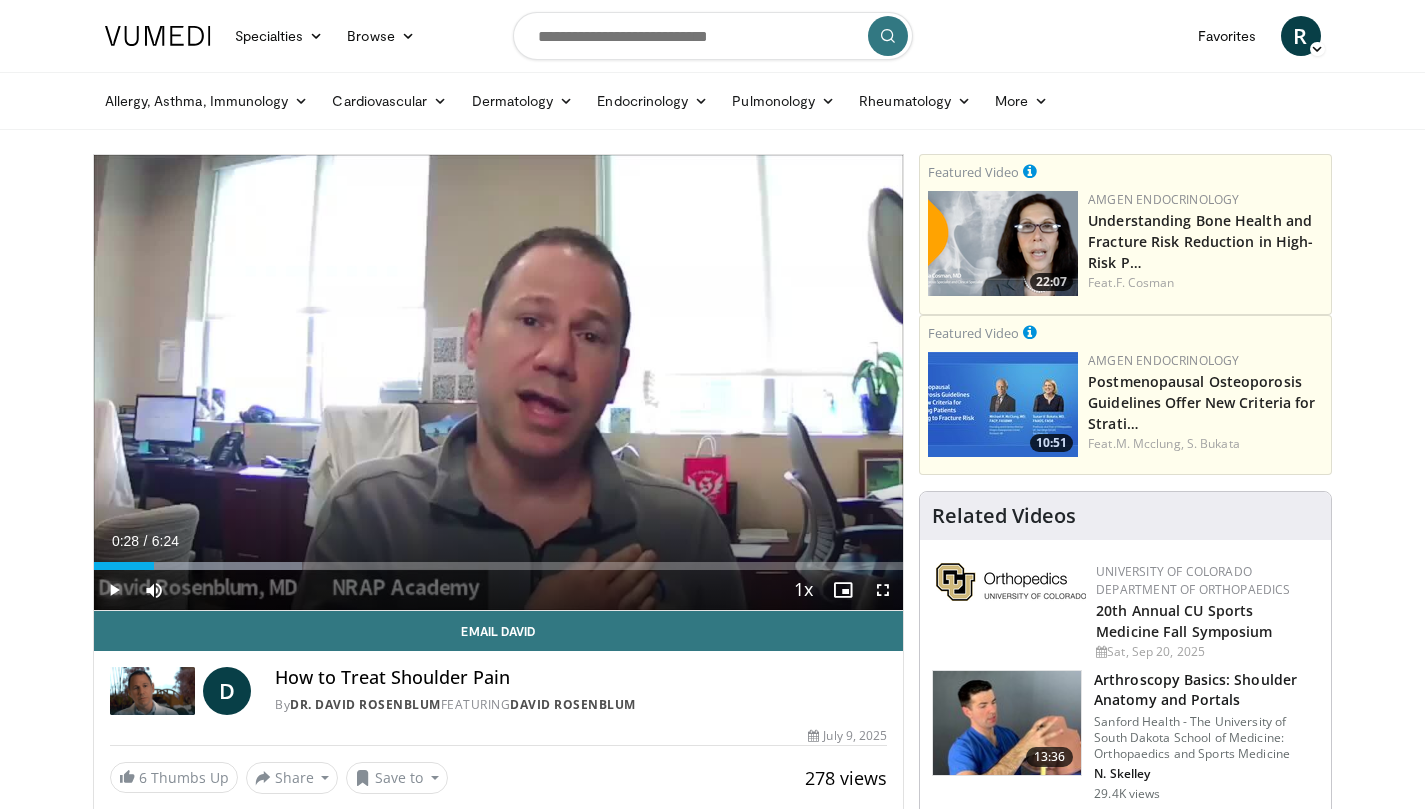 click at bounding box center [114, 590] 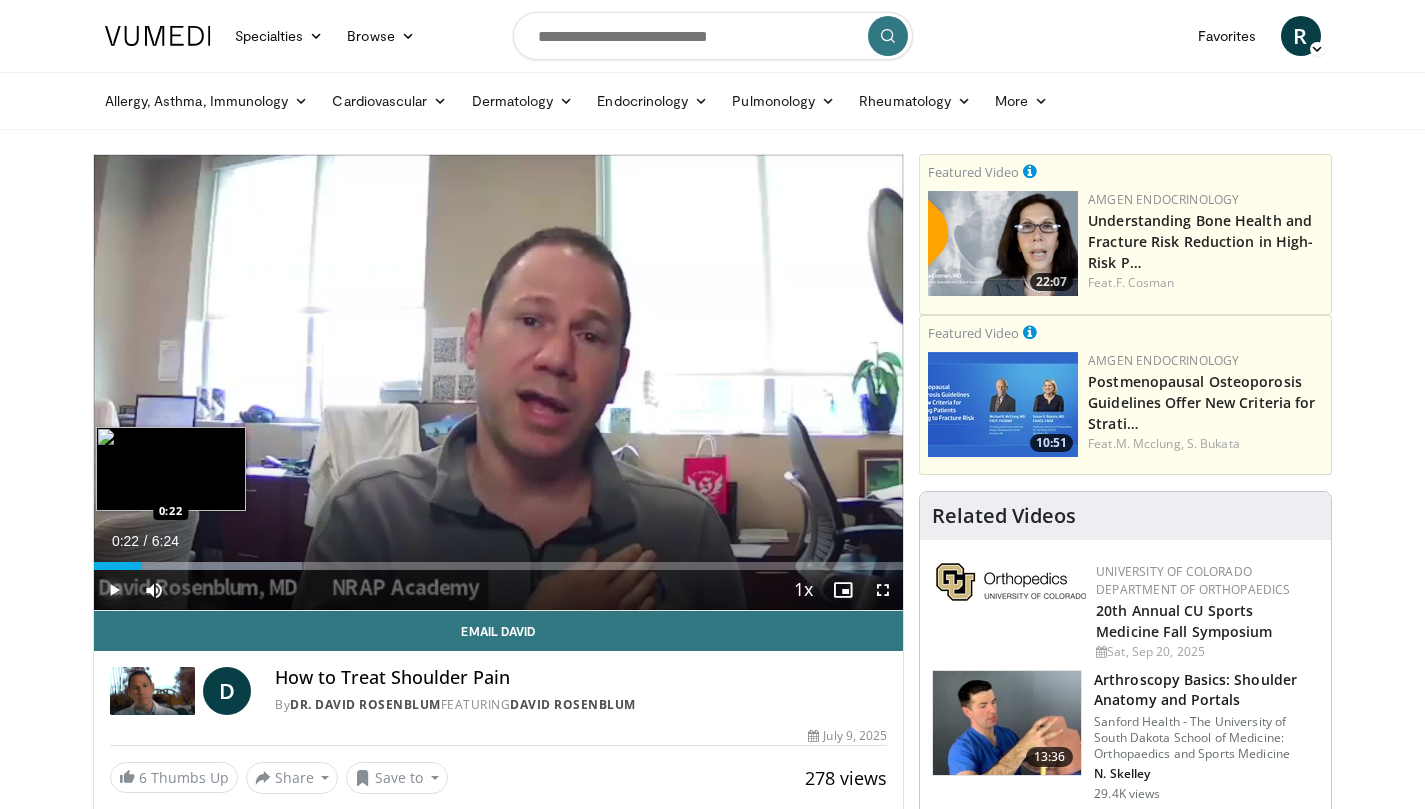 click on "0:22" at bounding box center [118, 566] 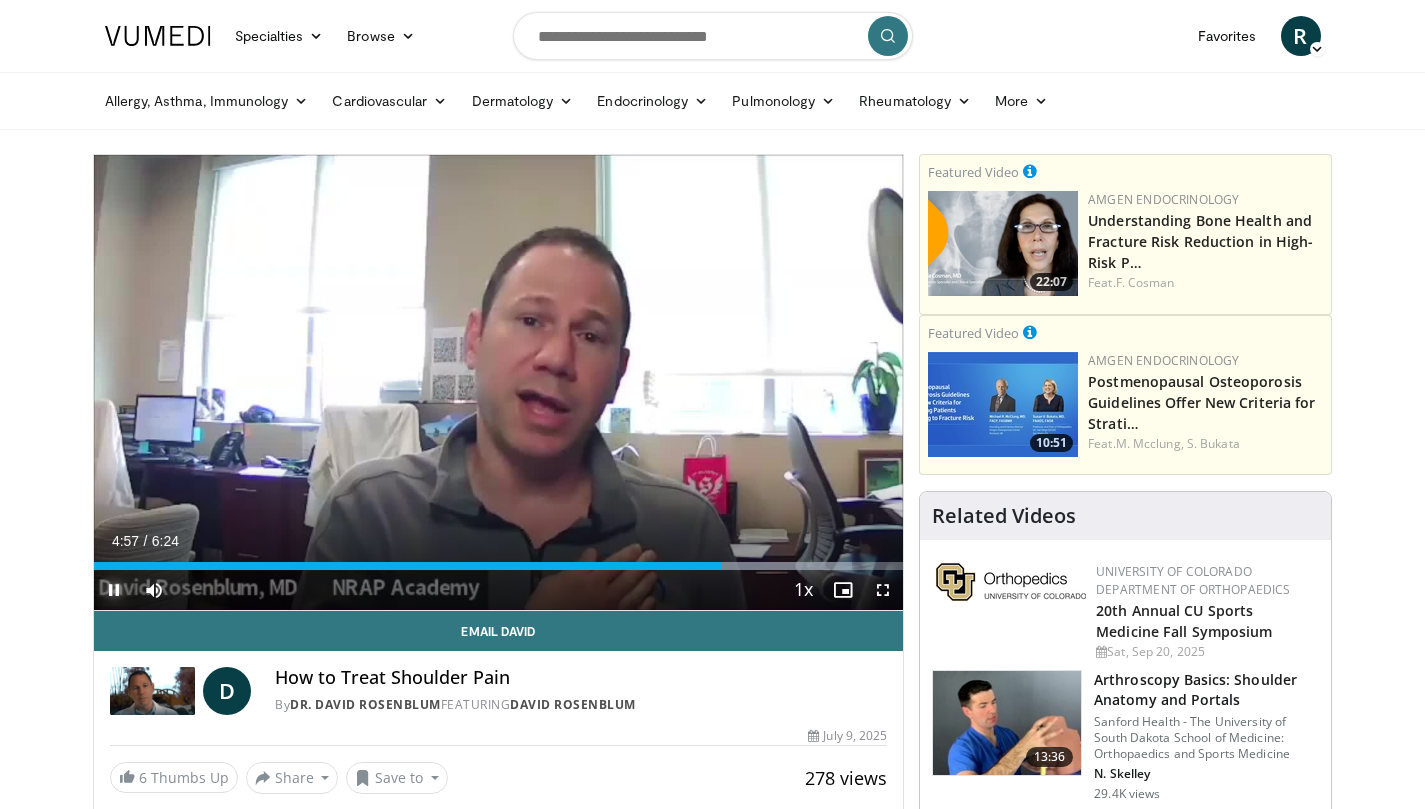 click at bounding box center (114, 590) 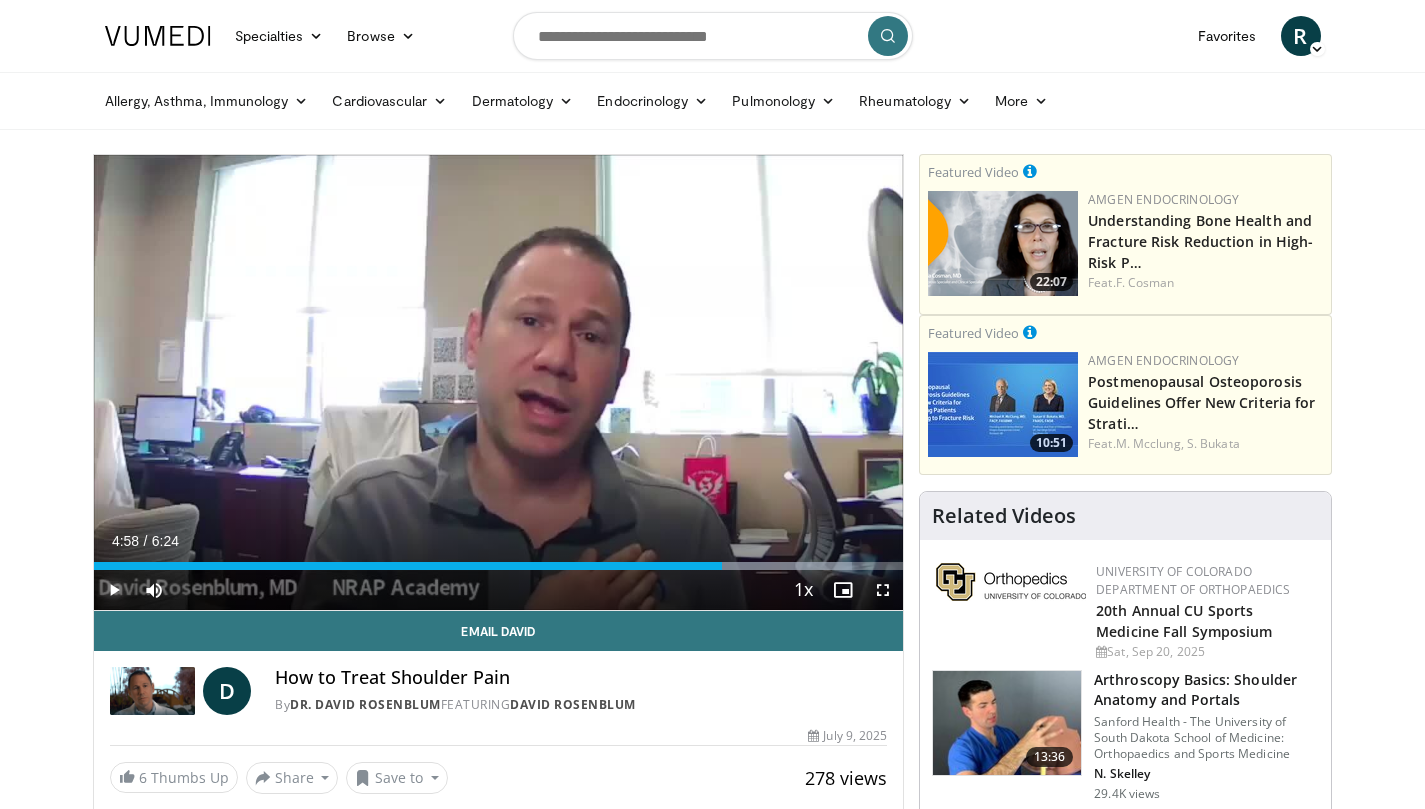 click at bounding box center (114, 590) 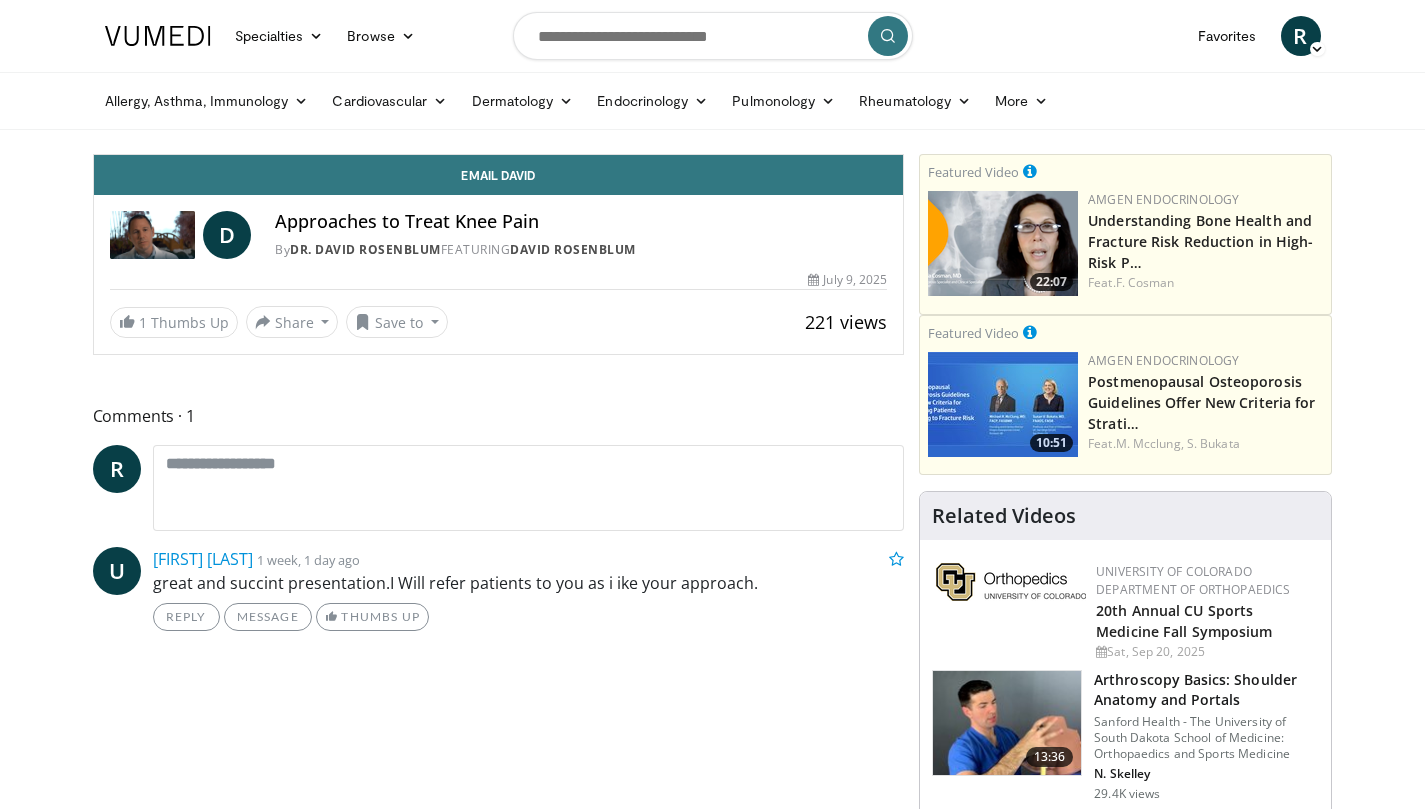 scroll, scrollTop: 0, scrollLeft: 0, axis: both 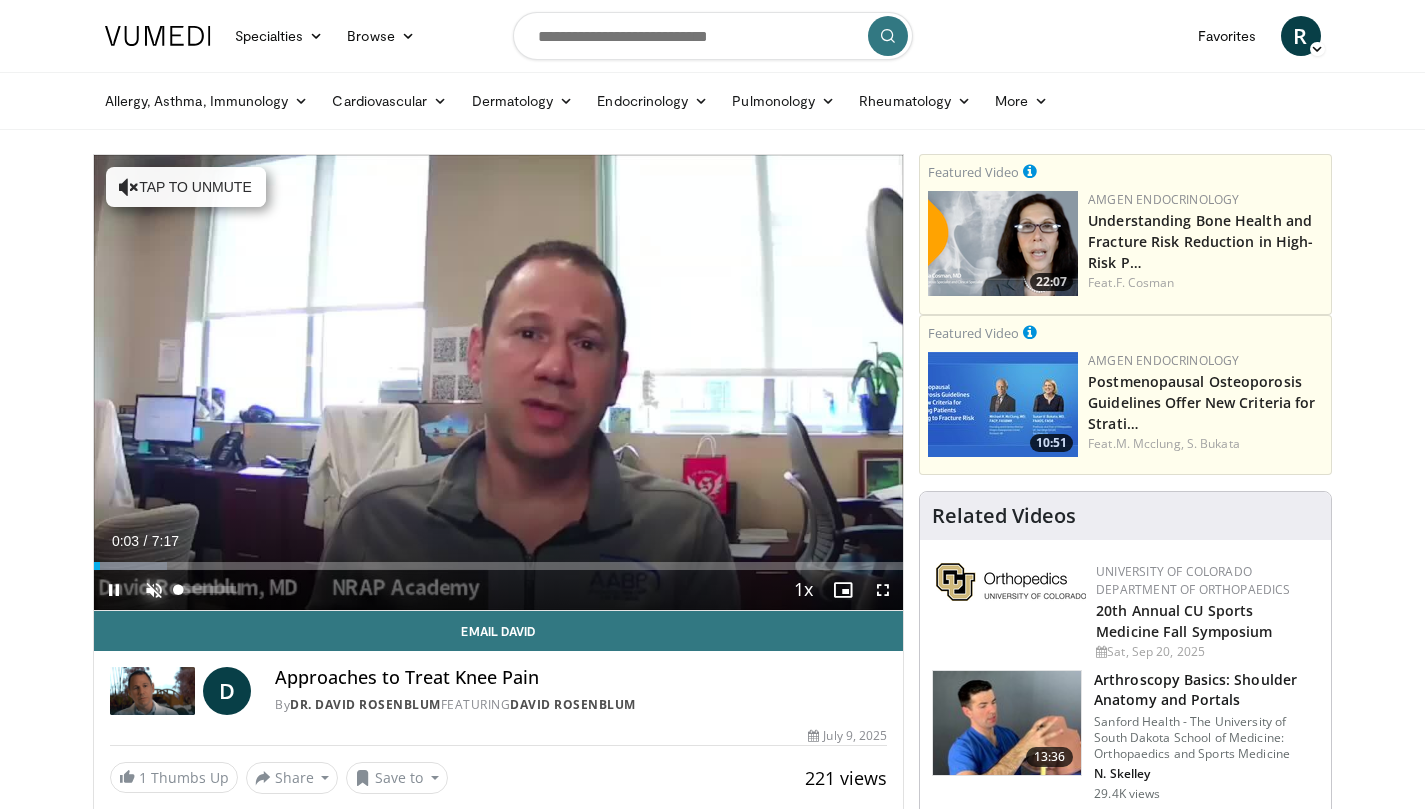 click at bounding box center [154, 590] 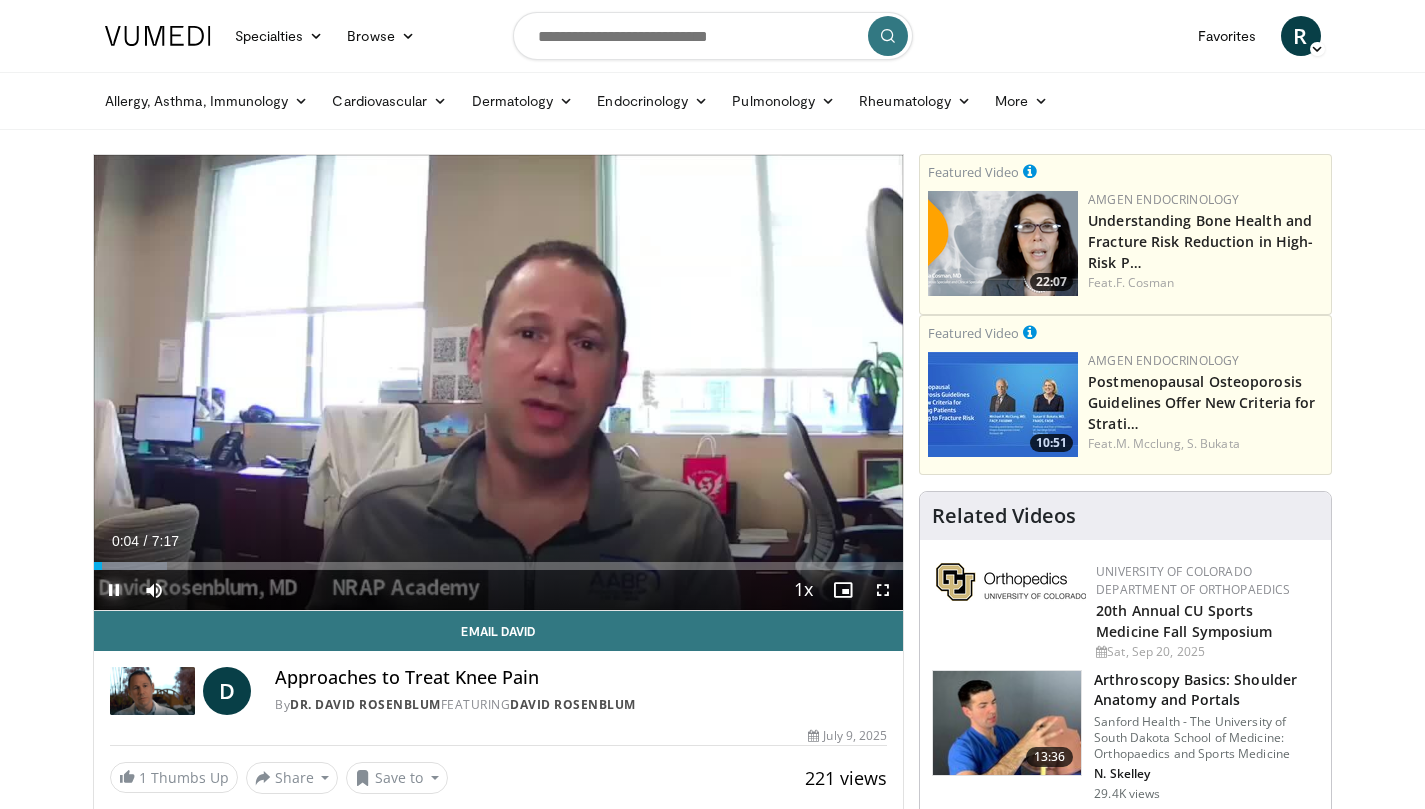 click at bounding box center (114, 590) 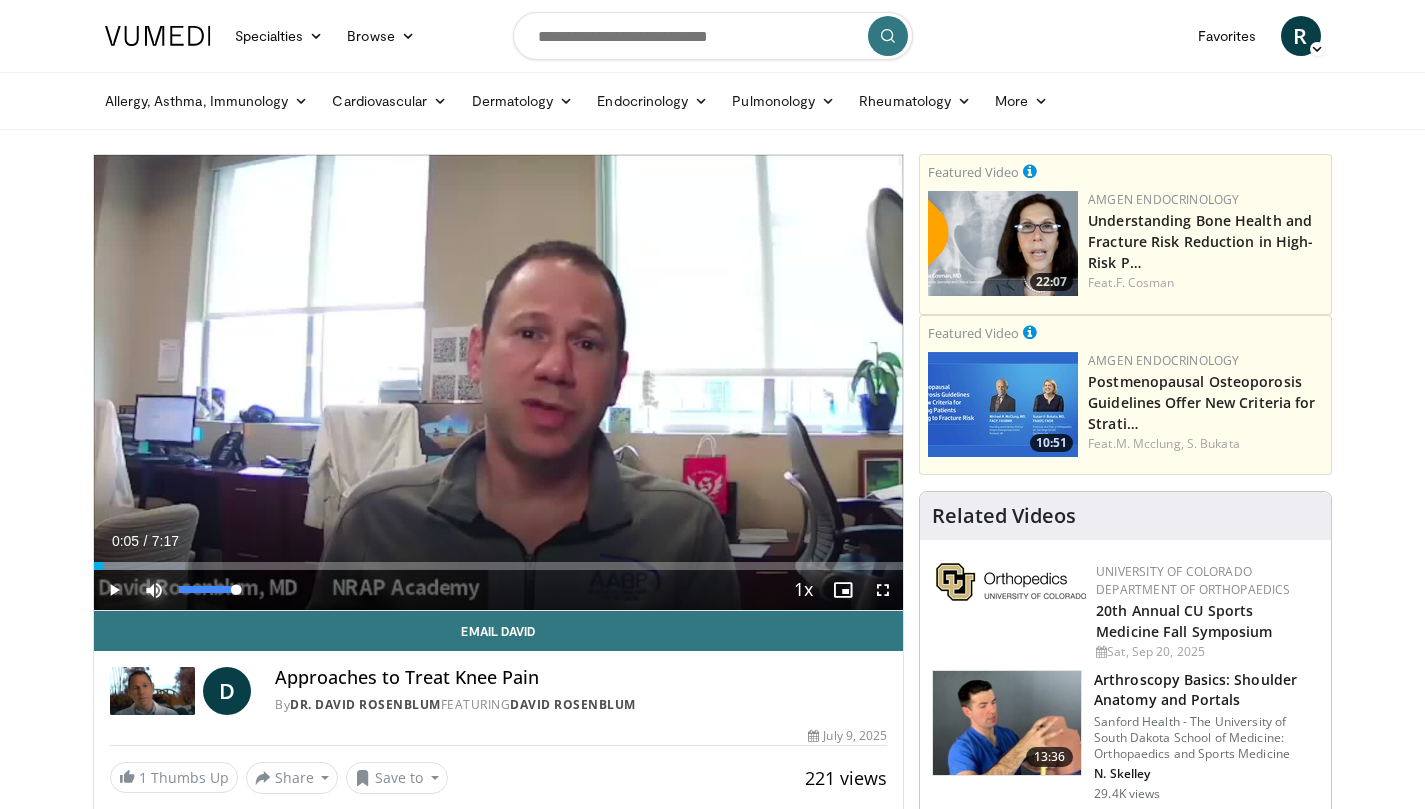 click at bounding box center (154, 590) 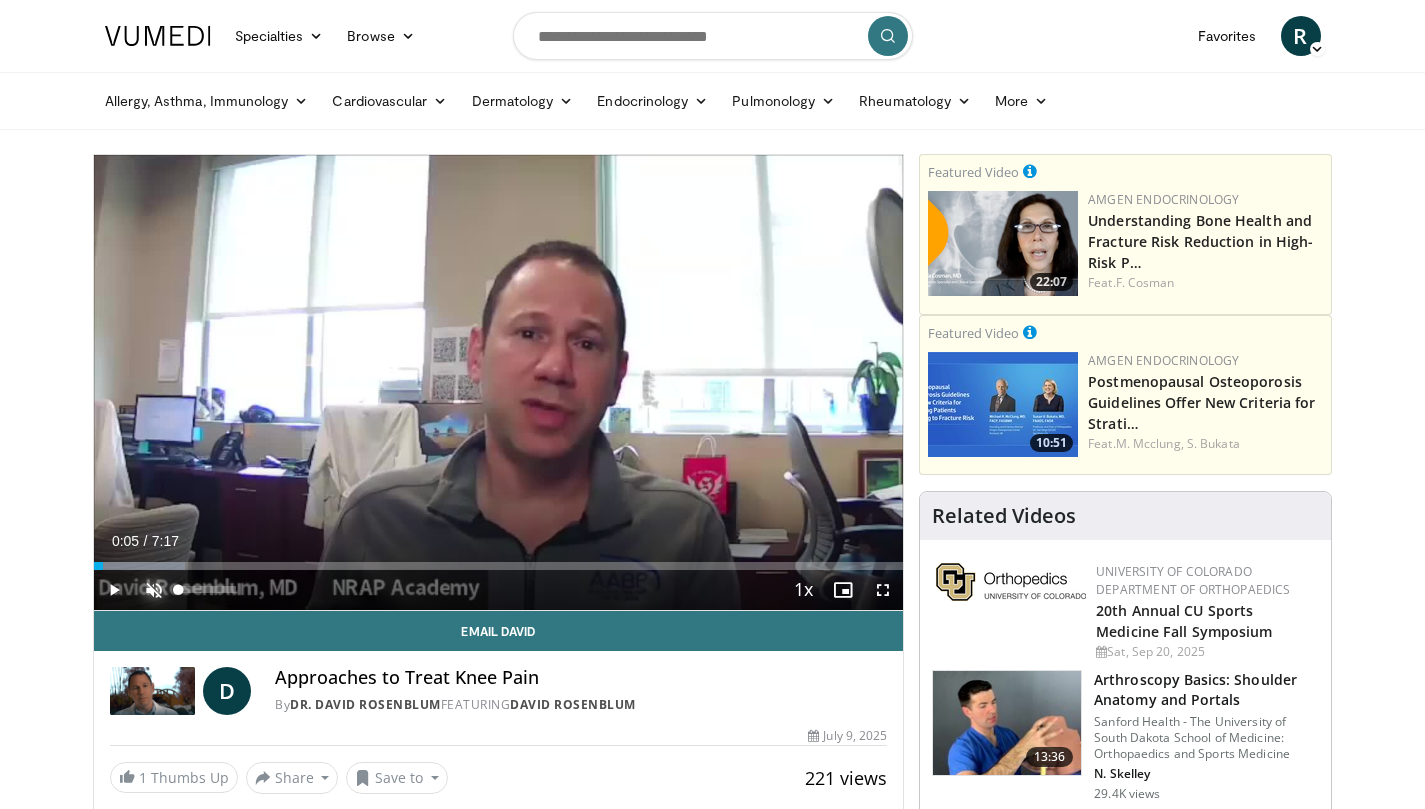 click at bounding box center [154, 590] 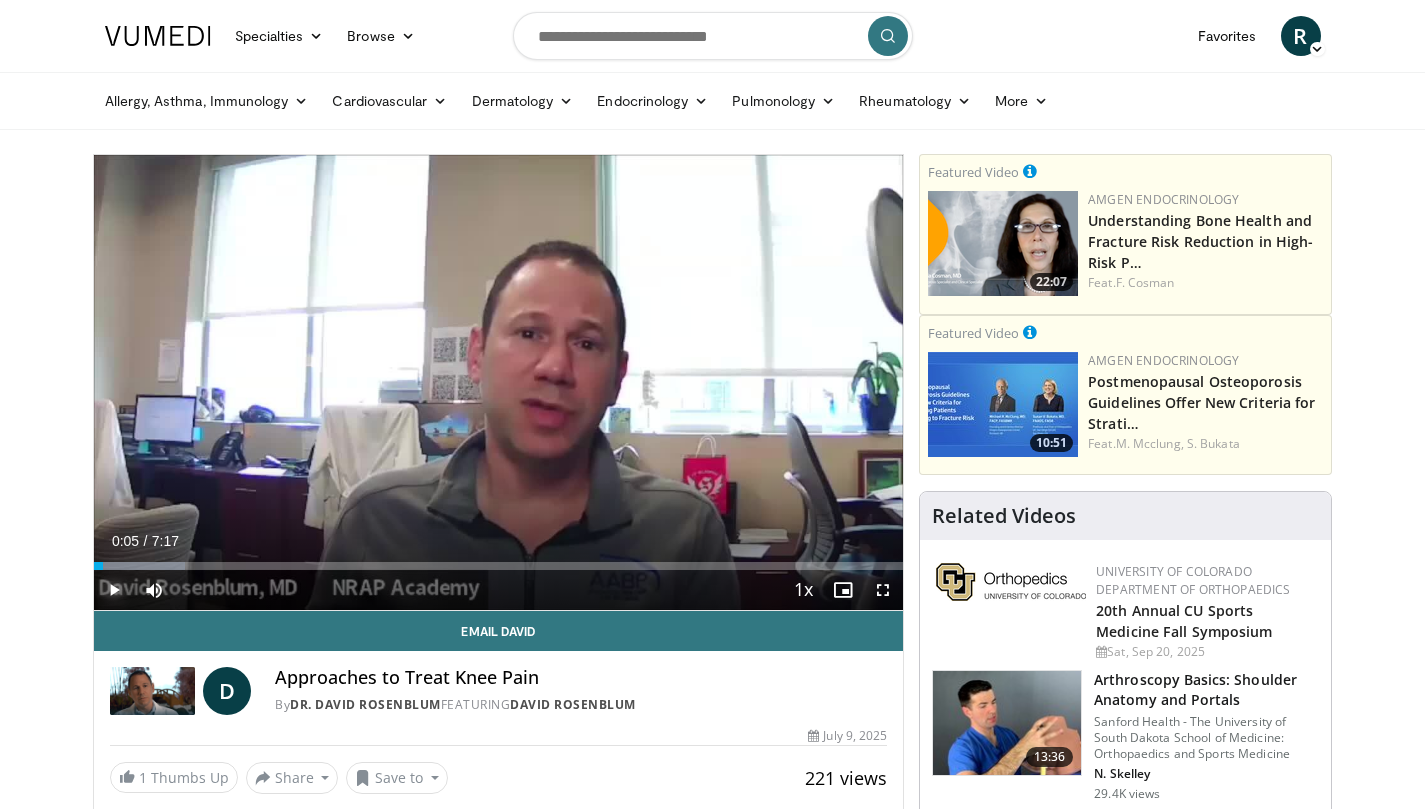 click at bounding box center (114, 590) 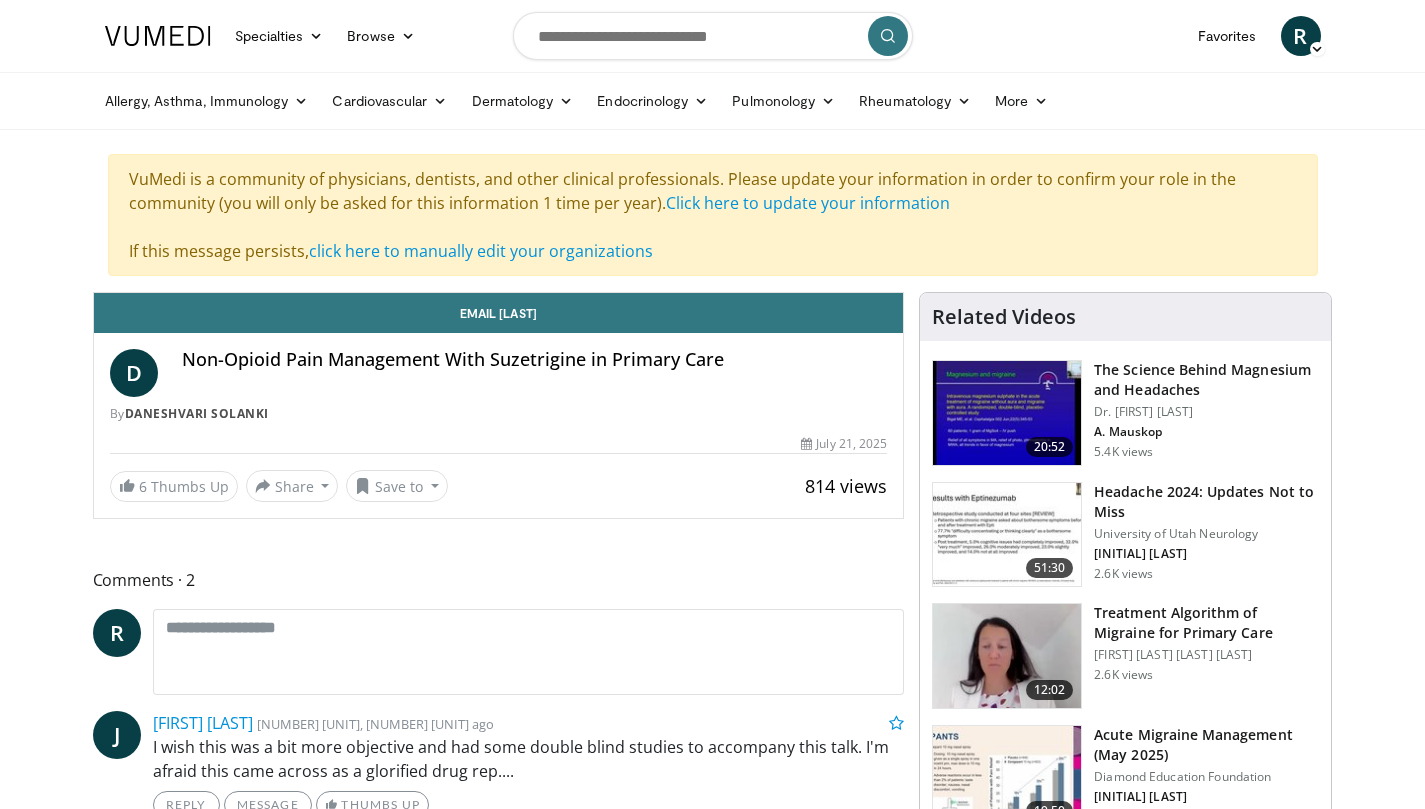 scroll, scrollTop: 0, scrollLeft: 0, axis: both 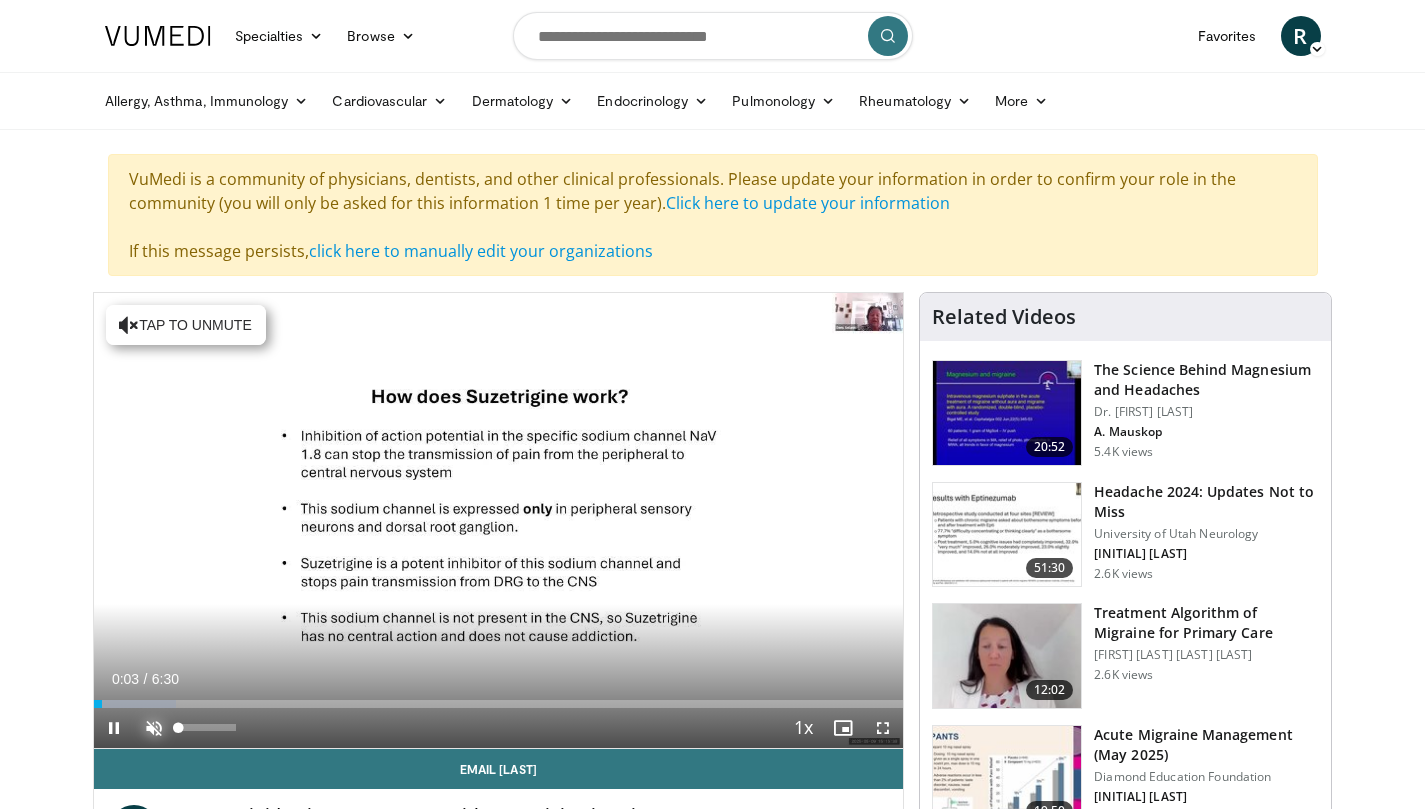 click at bounding box center (154, 728) 